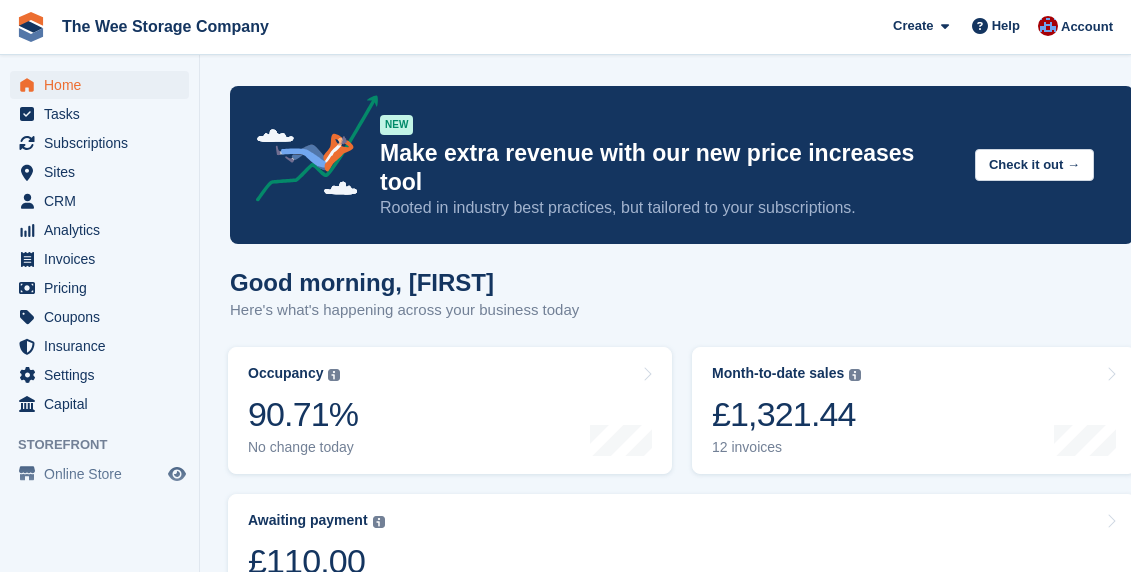 scroll, scrollTop: 597, scrollLeft: 0, axis: vertical 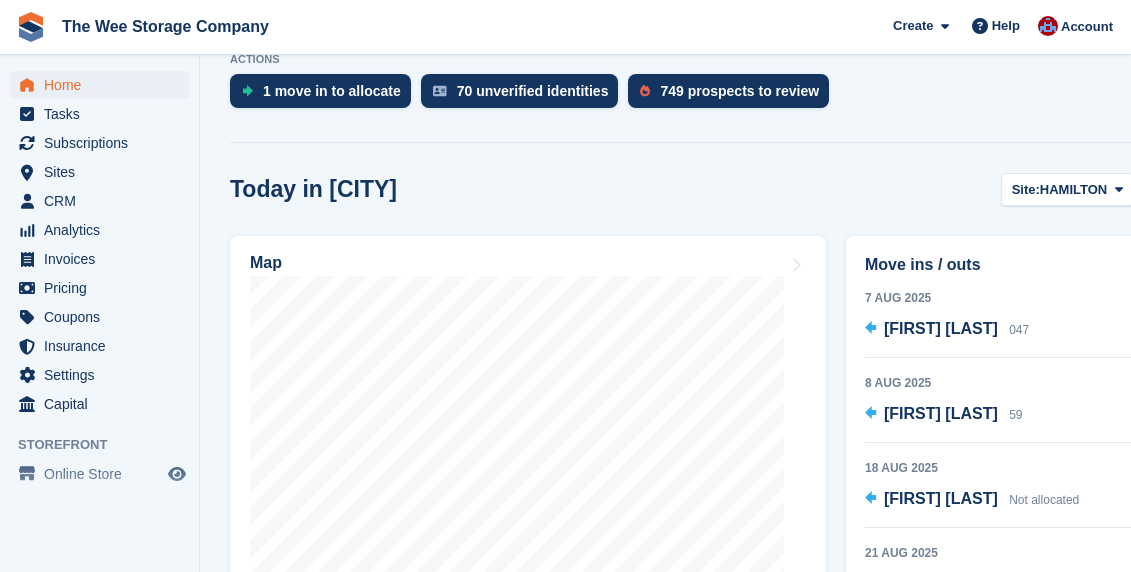 click on "Today in HAMILTON
Site:
HAMILTON
HAMILTON
MOTHERWELL" at bounding box center (682, 189) 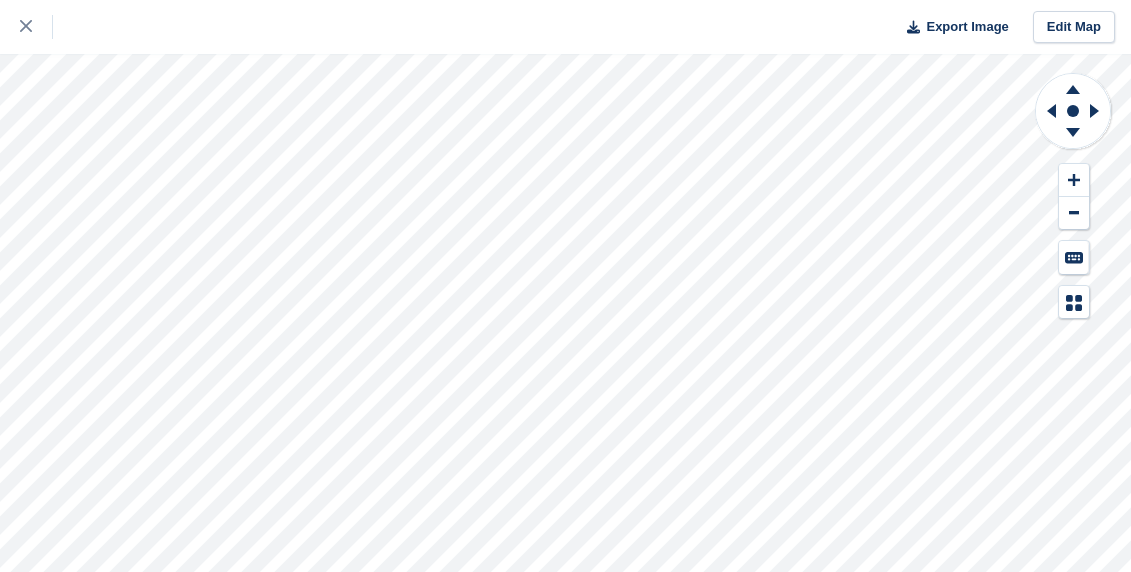 scroll, scrollTop: 0, scrollLeft: 0, axis: both 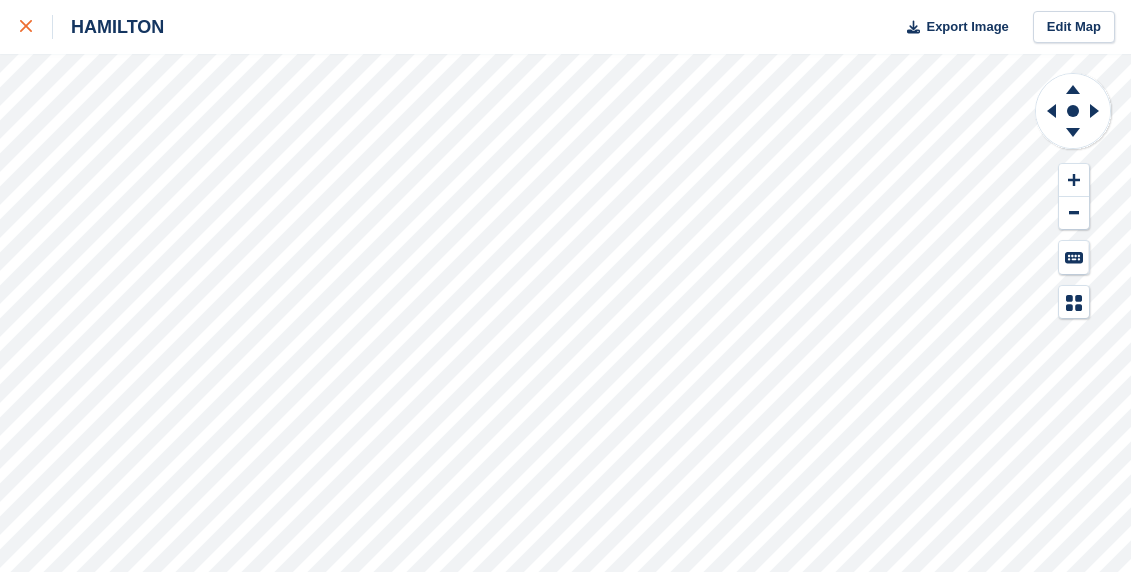 click 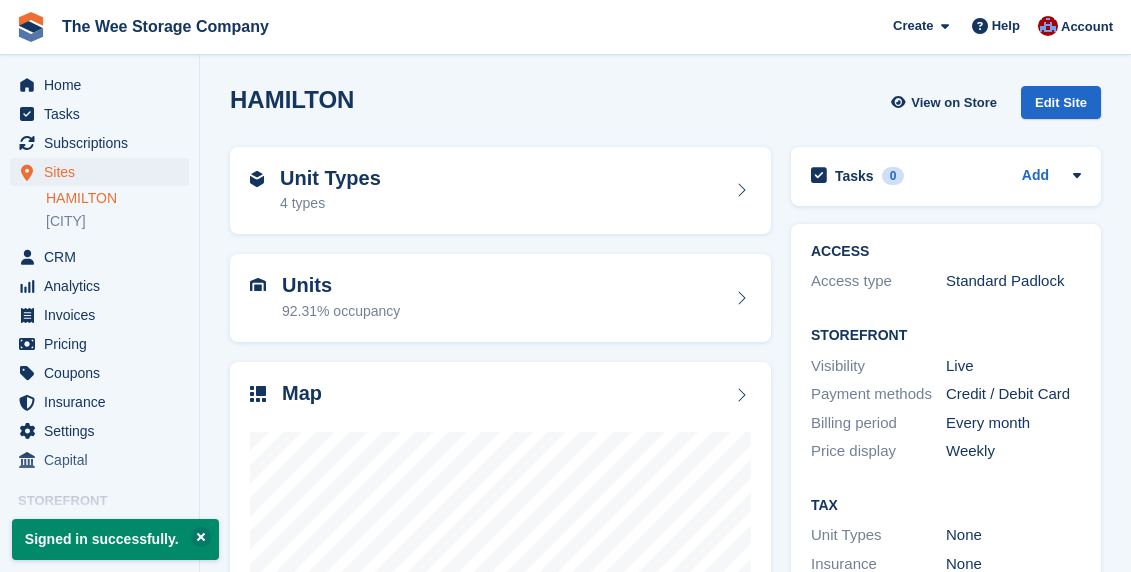scroll, scrollTop: 0, scrollLeft: 0, axis: both 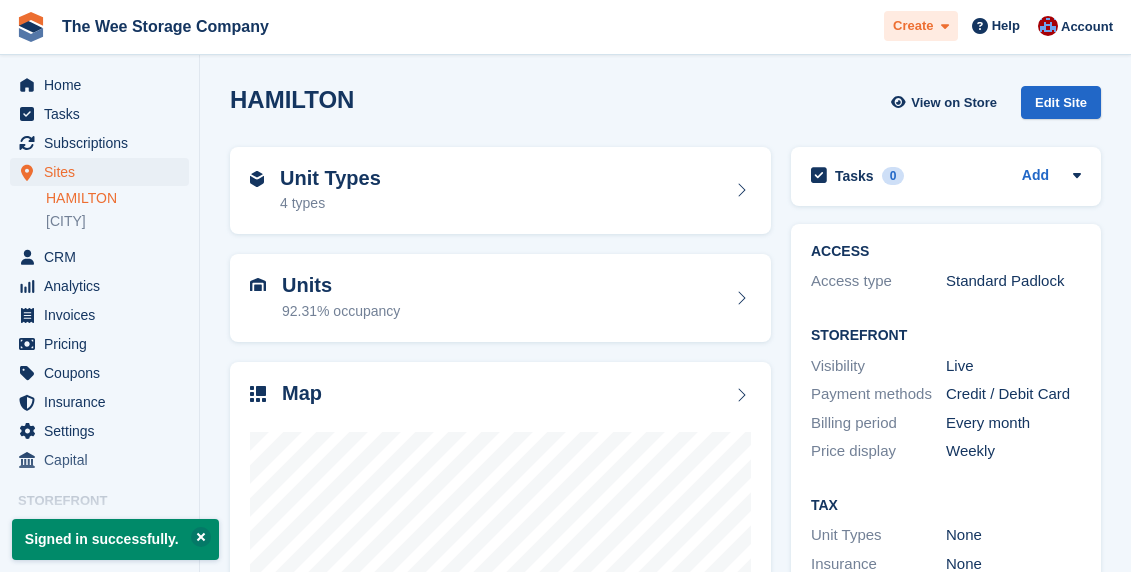 click at bounding box center (945, 26) 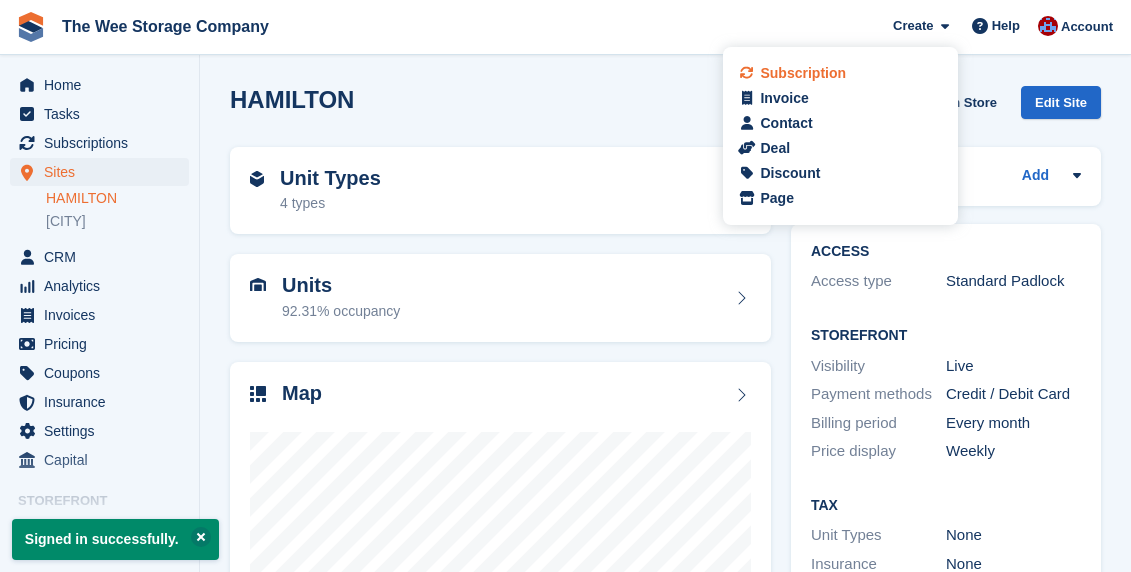 click on "Subscription" at bounding box center (803, 73) 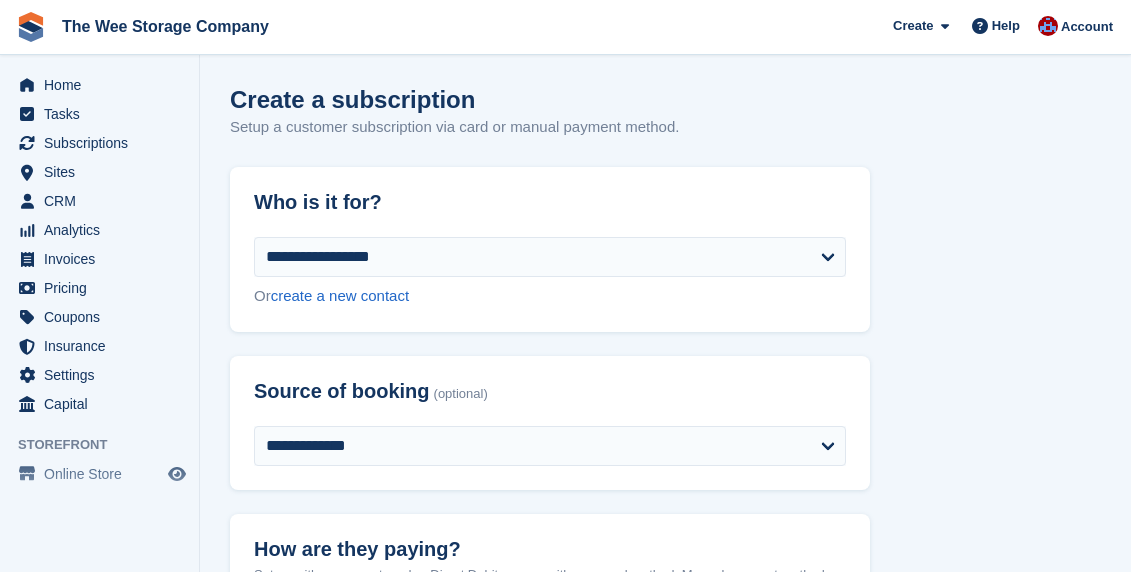 scroll, scrollTop: 0, scrollLeft: 0, axis: both 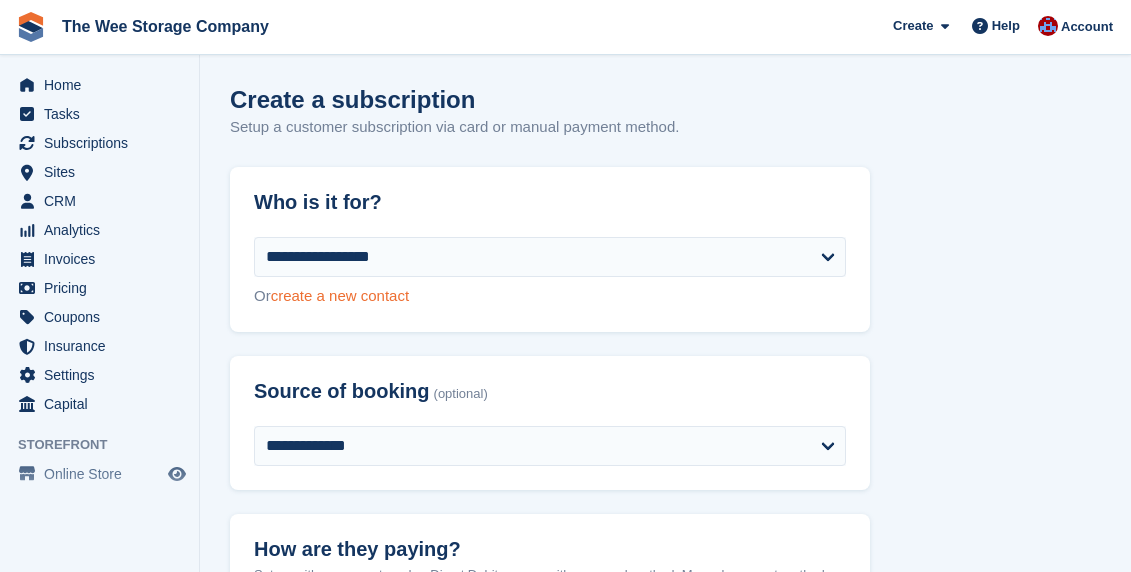 click on "create a new contact" at bounding box center [340, 295] 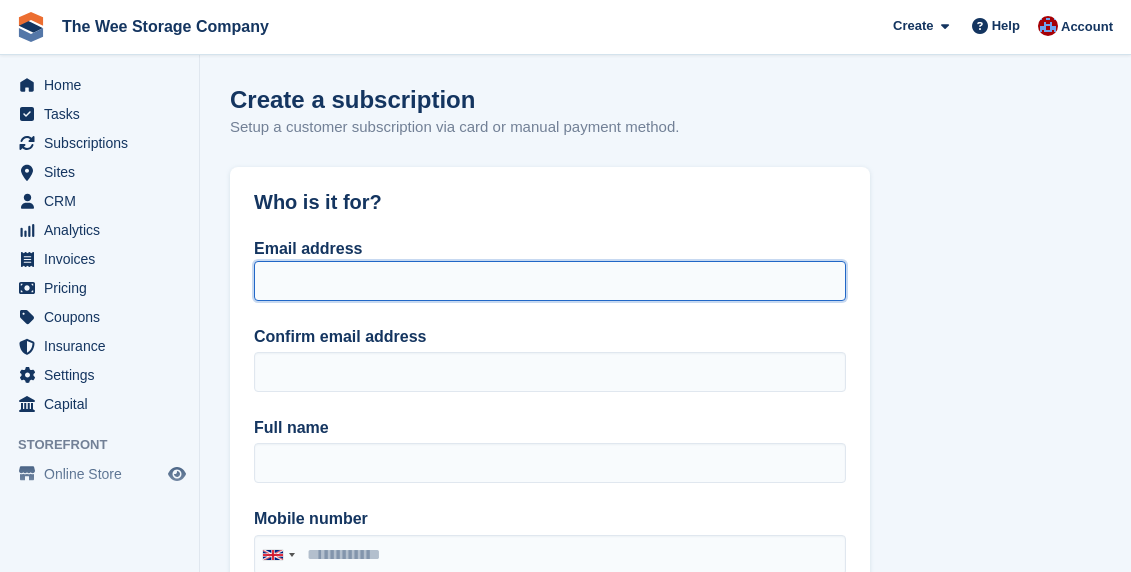 click on "Email address" at bounding box center (550, 281) 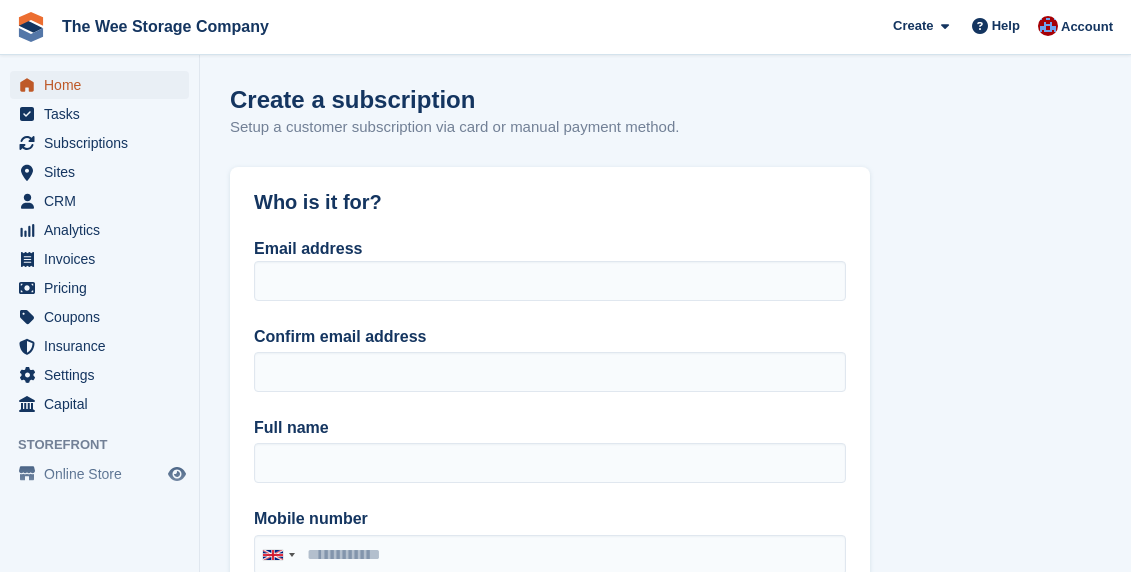 click on "Home" at bounding box center [104, 85] 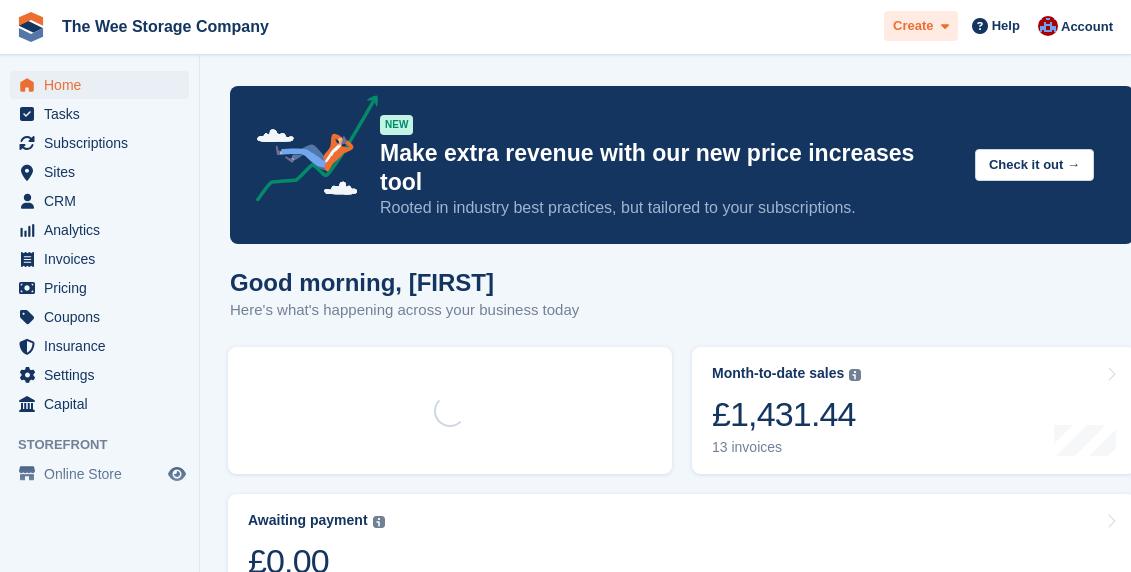 scroll, scrollTop: 0, scrollLeft: 0, axis: both 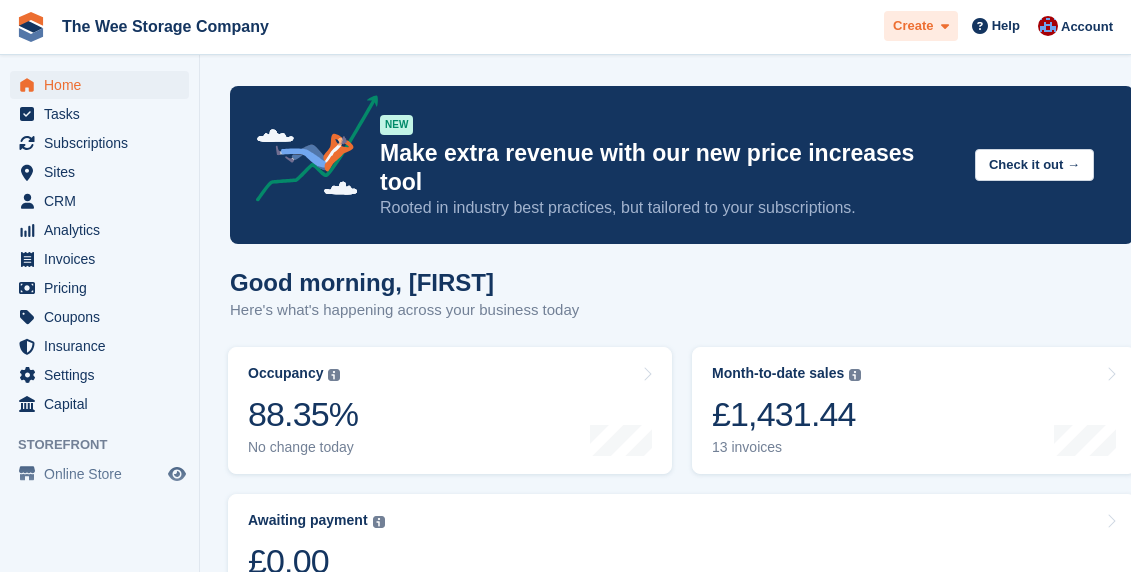 click at bounding box center [945, 26] 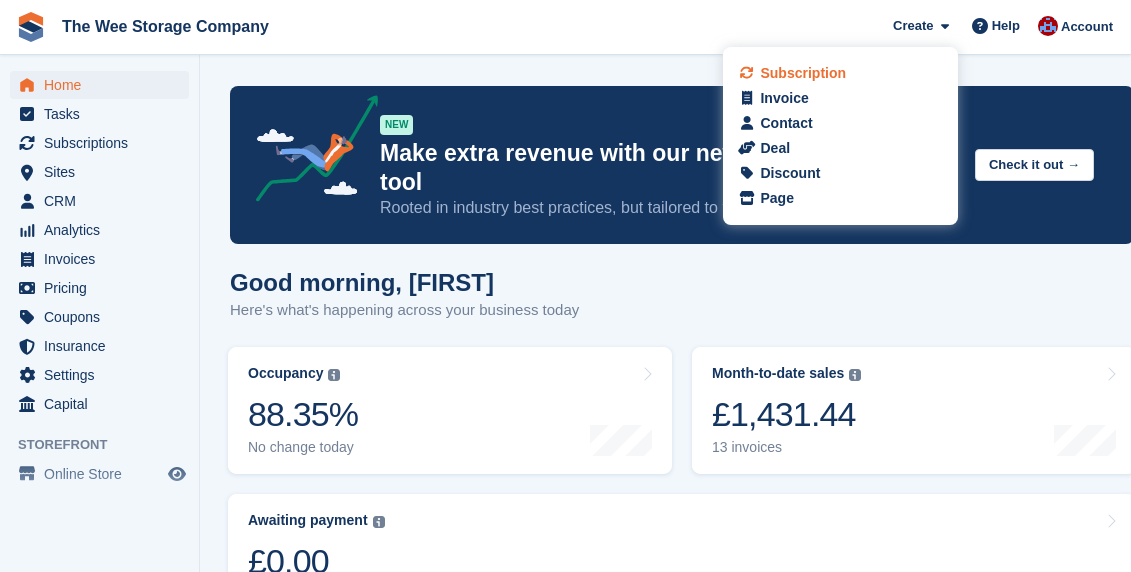 click on "Subscription" at bounding box center [803, 73] 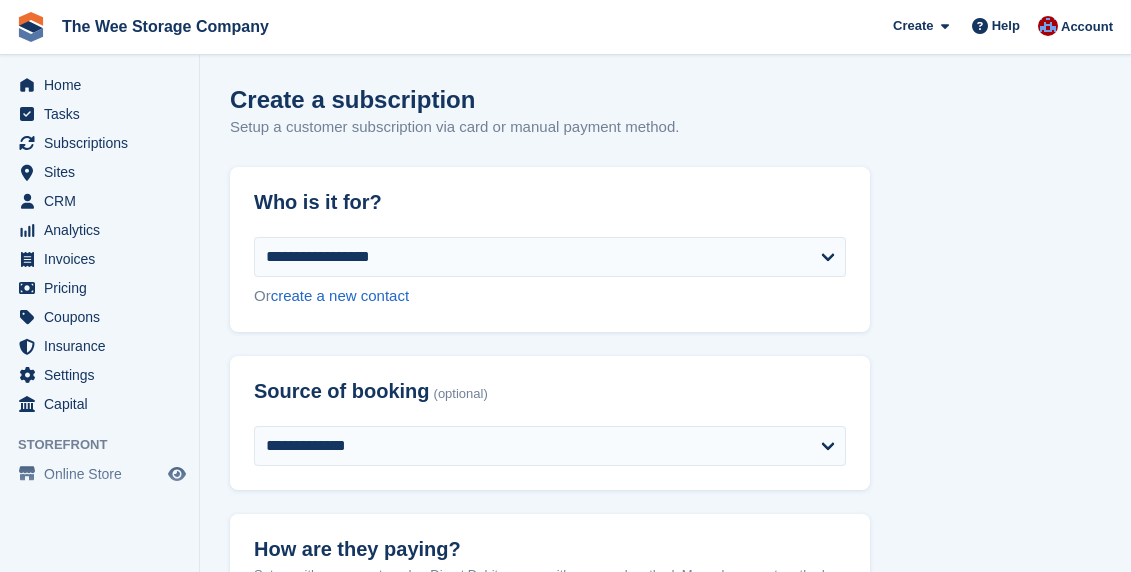 scroll, scrollTop: 0, scrollLeft: 0, axis: both 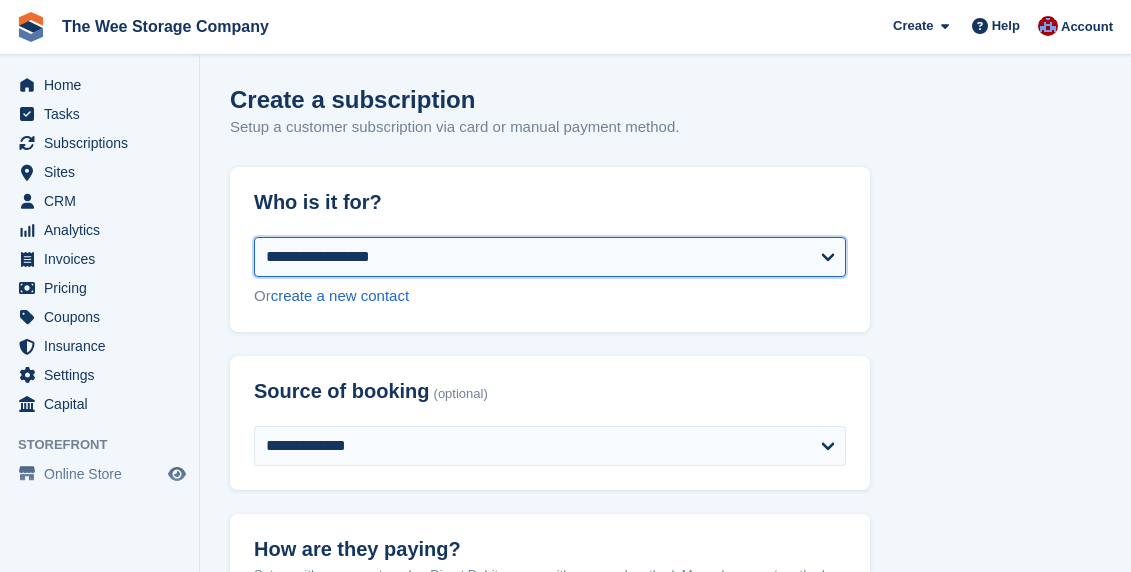 click on "**********" at bounding box center (550, 257) 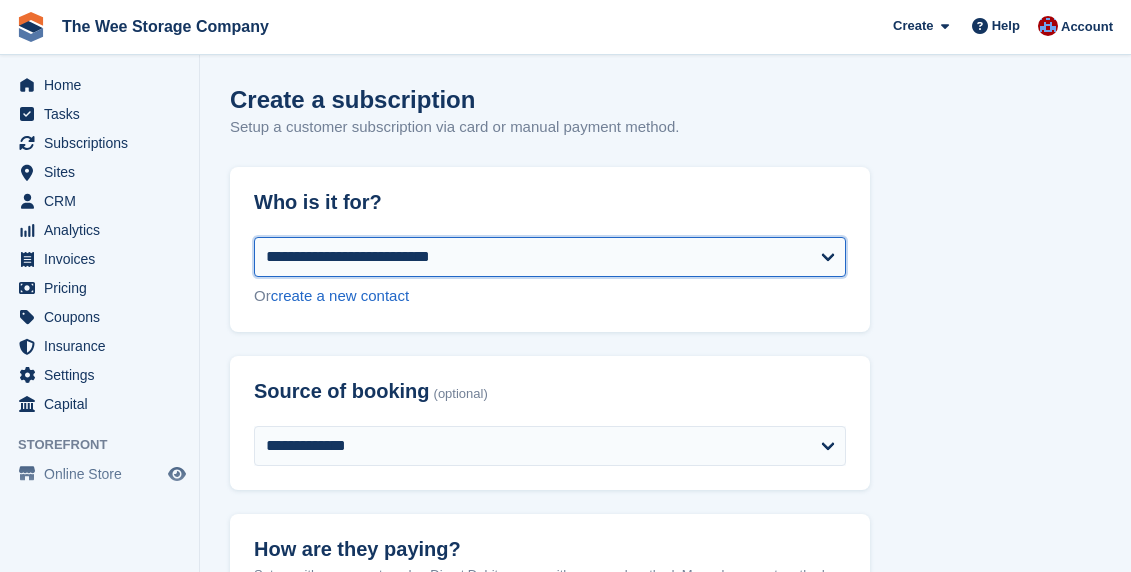 select on "**********" 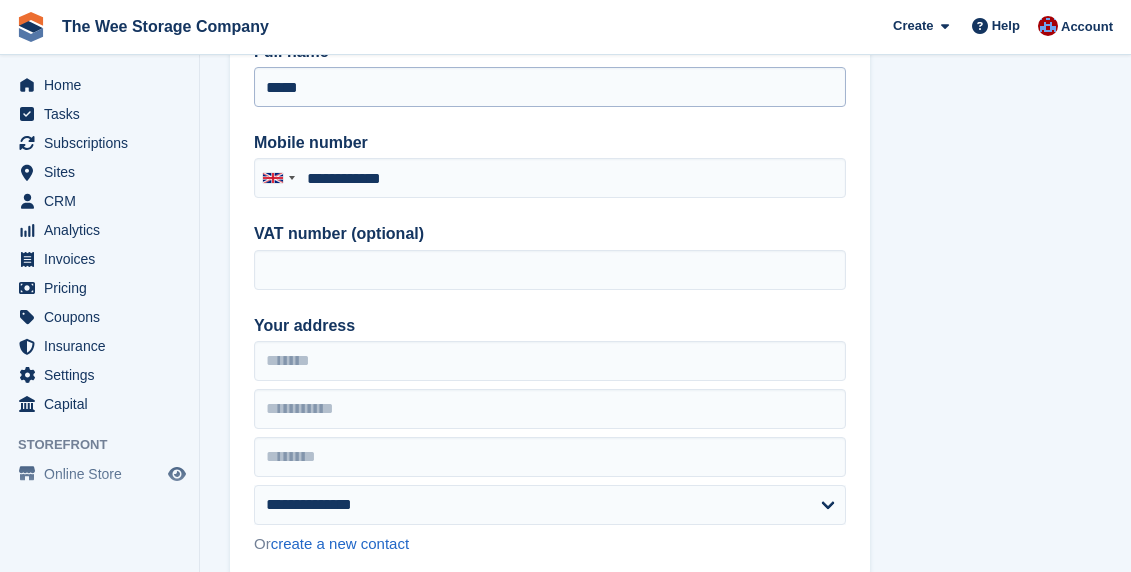 scroll, scrollTop: 268, scrollLeft: 0, axis: vertical 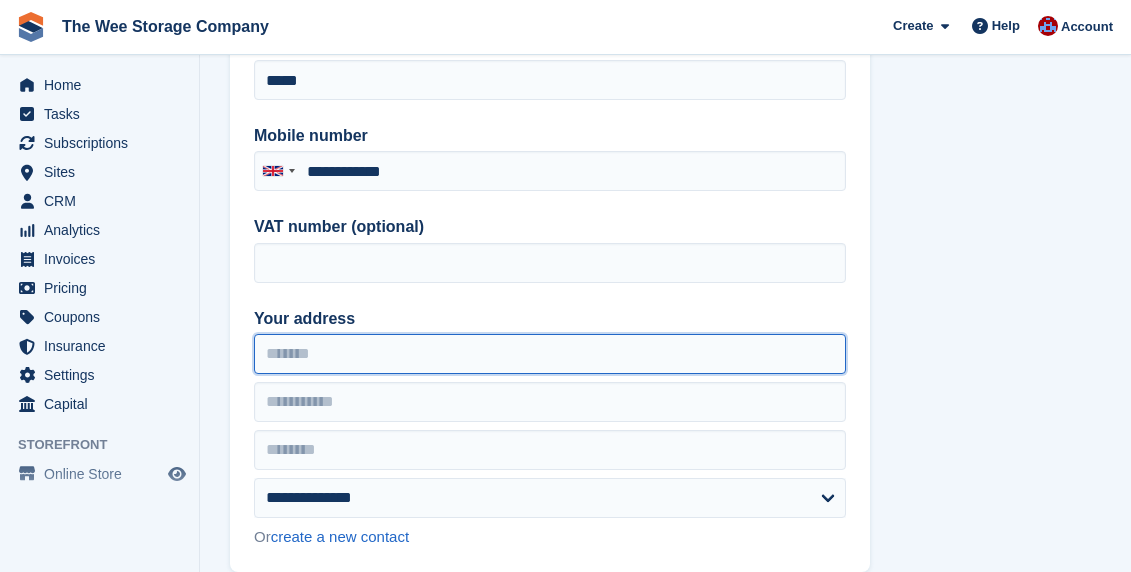 click on "Your address" at bounding box center [550, 354] 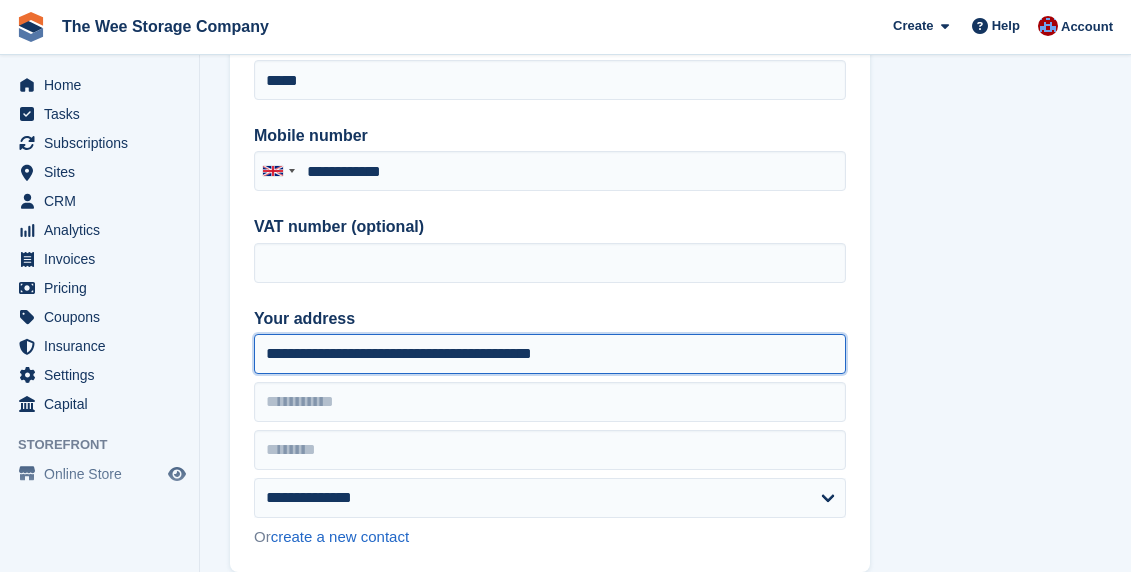 drag, startPoint x: 476, startPoint y: 353, endPoint x: 647, endPoint y: 353, distance: 171 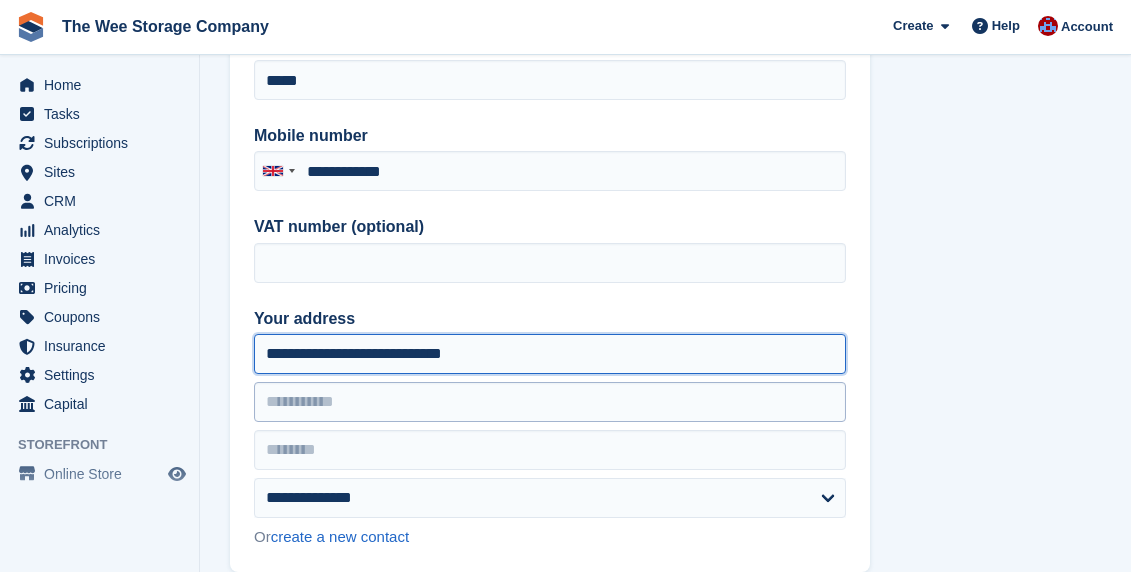 type on "**********" 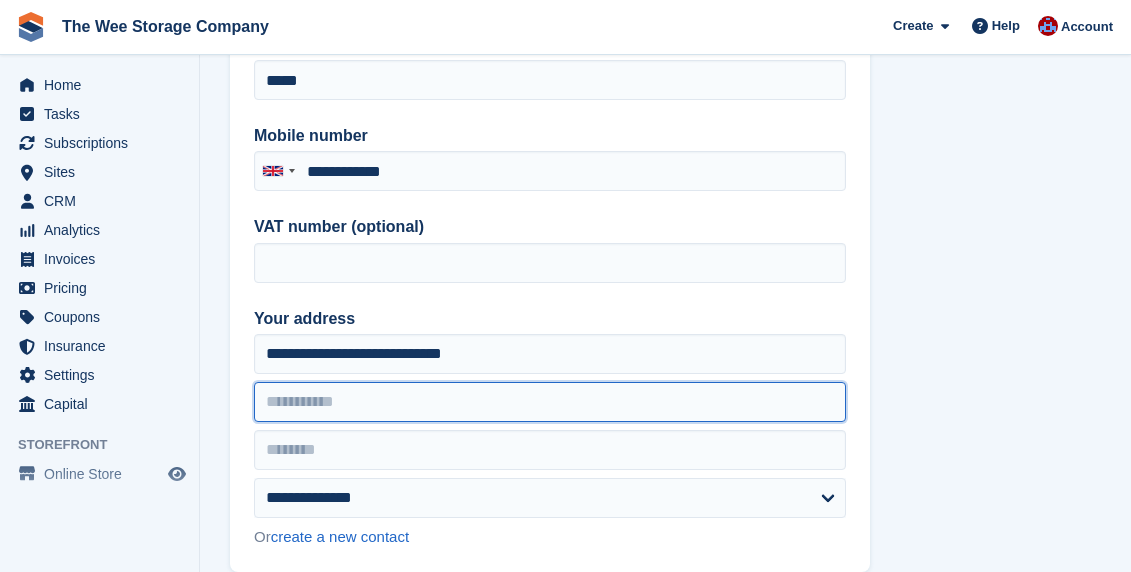 click at bounding box center (550, 402) 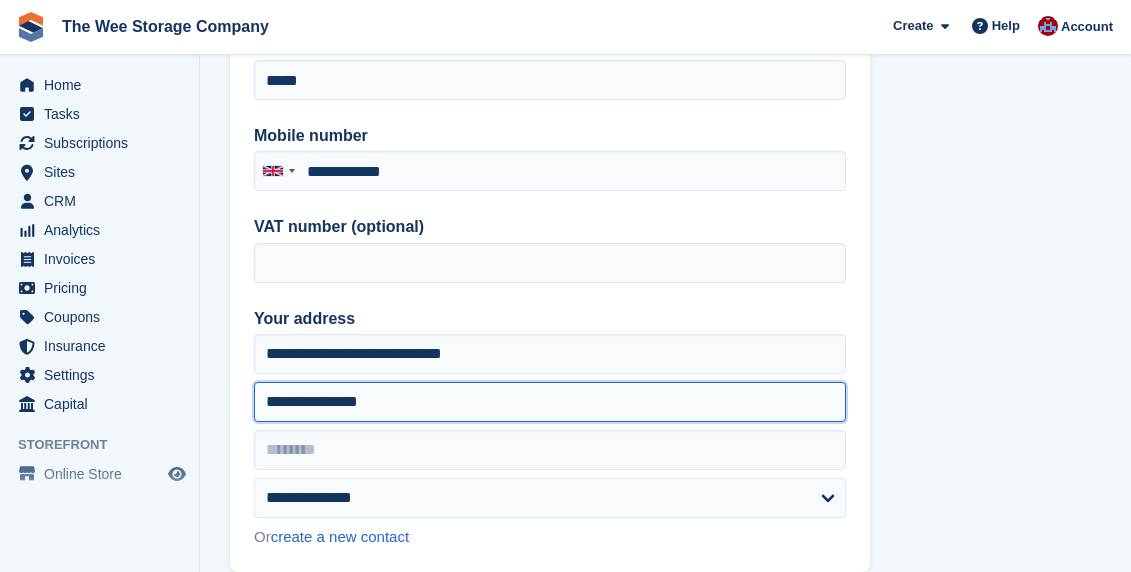 drag, startPoint x: 317, startPoint y: 404, endPoint x: 462, endPoint y: 404, distance: 145 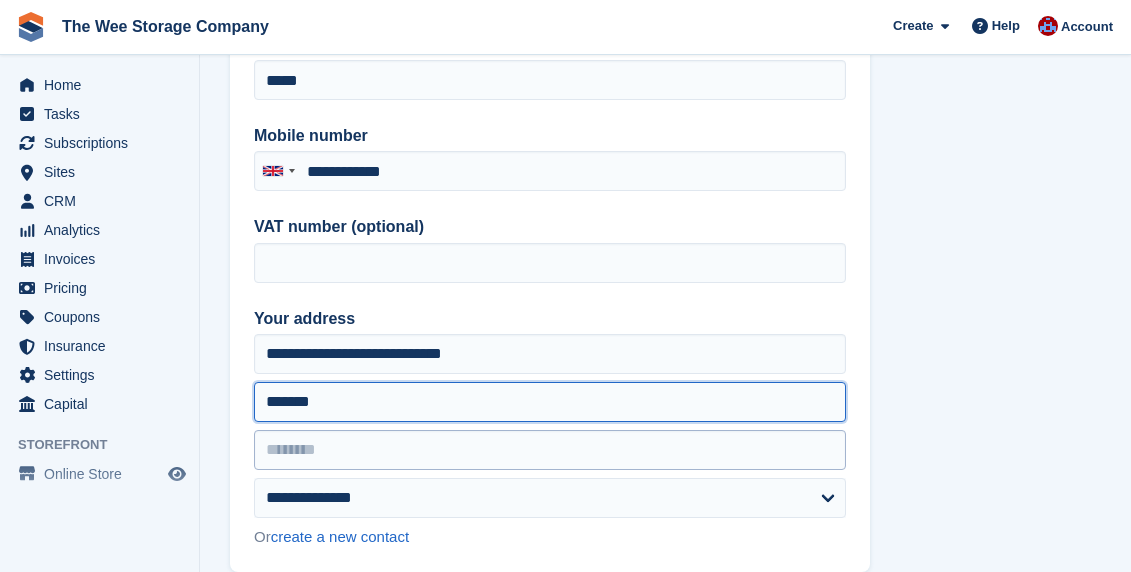 type on "*****" 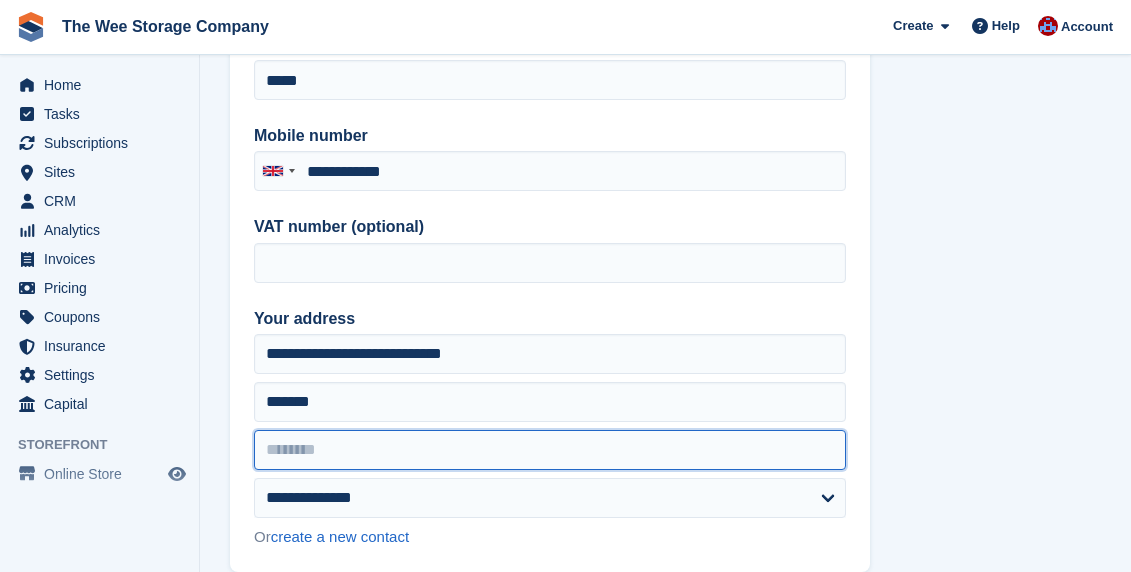 click at bounding box center (550, 450) 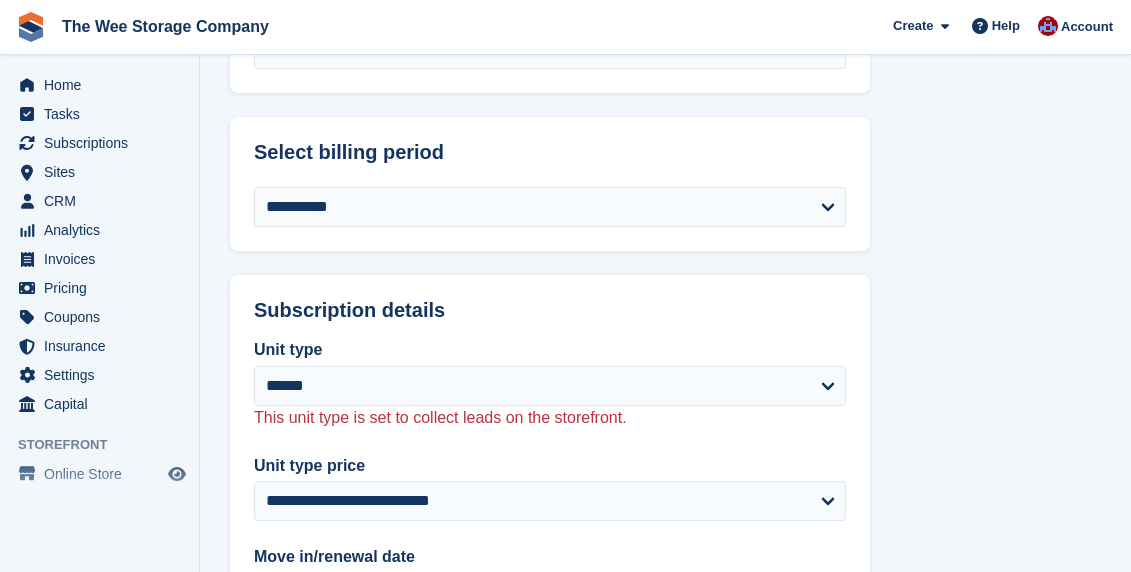scroll, scrollTop: 1295, scrollLeft: 0, axis: vertical 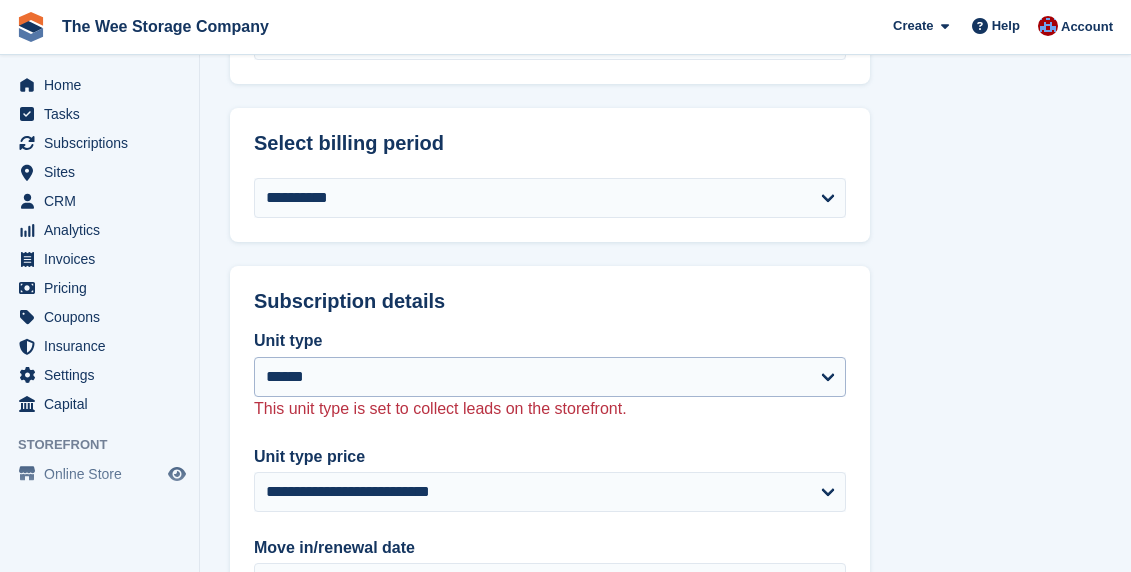 type on "********" 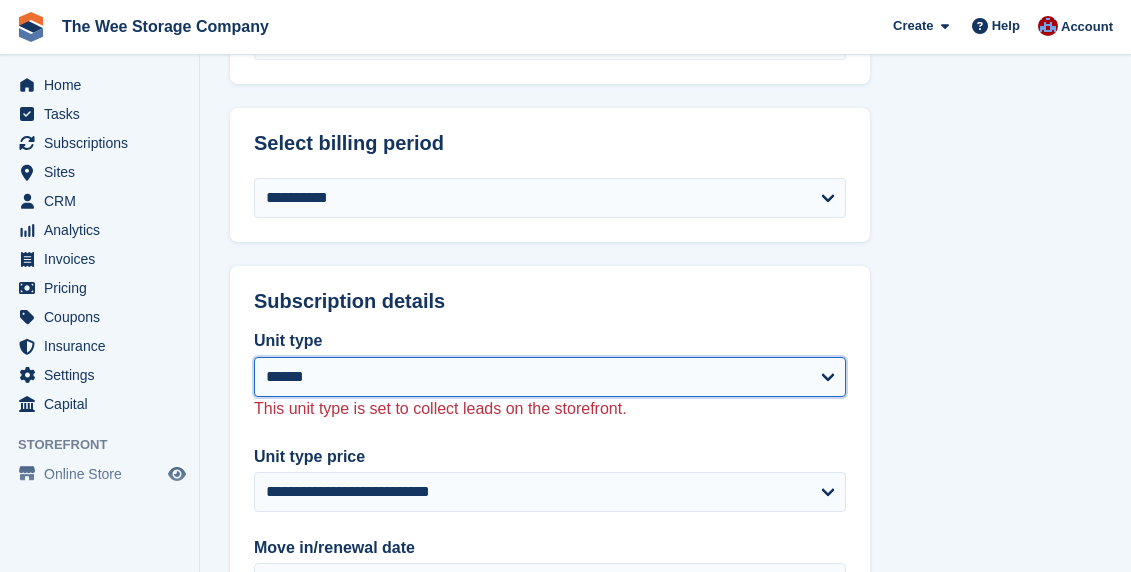 click on "******
******
*******
***" at bounding box center (550, 377) 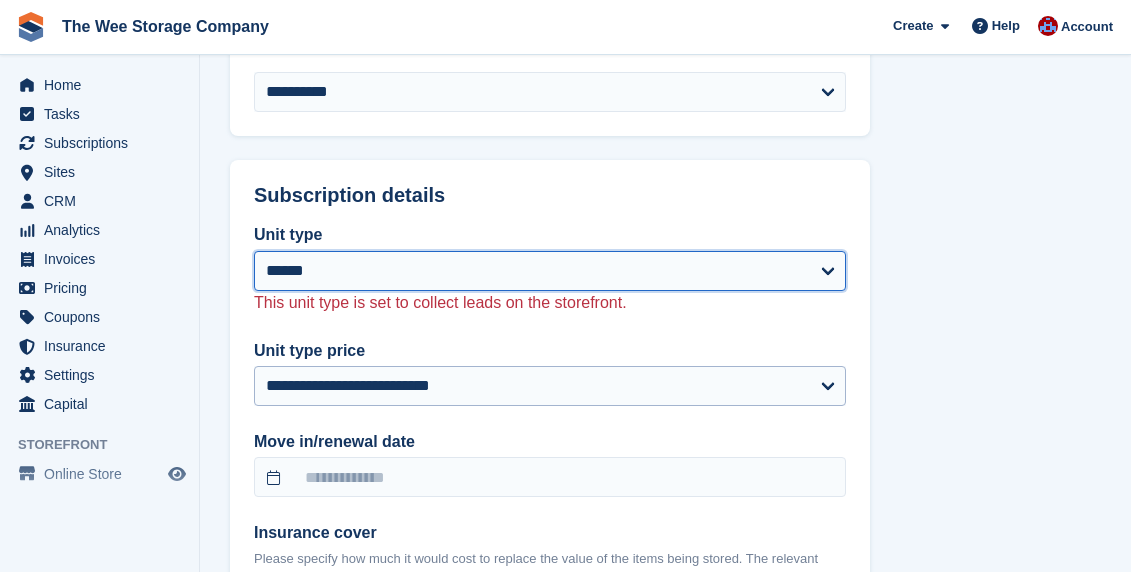select on "******" 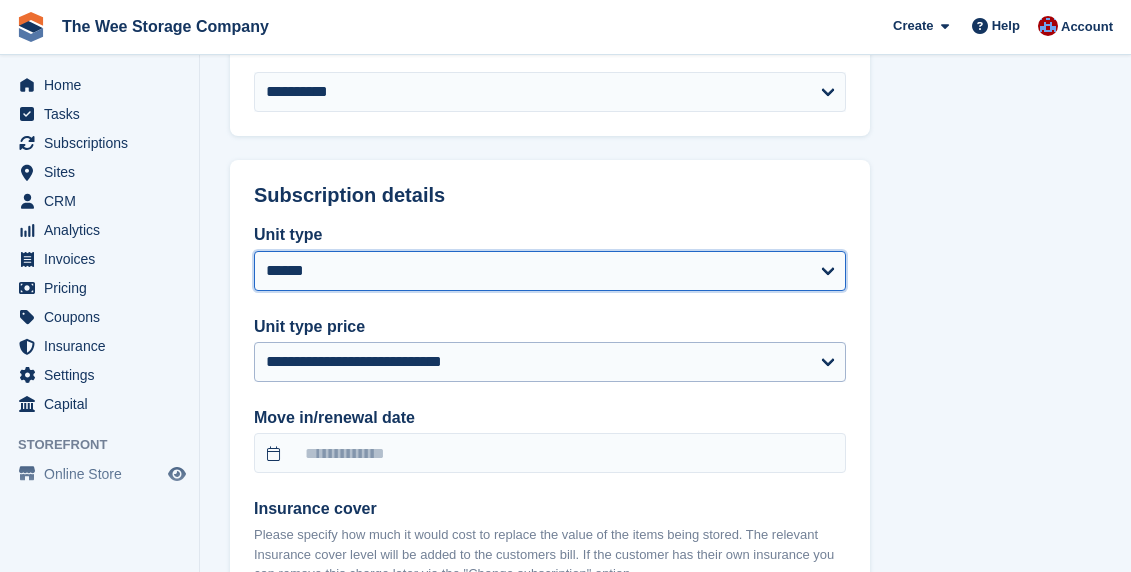 scroll, scrollTop: 1511, scrollLeft: 0, axis: vertical 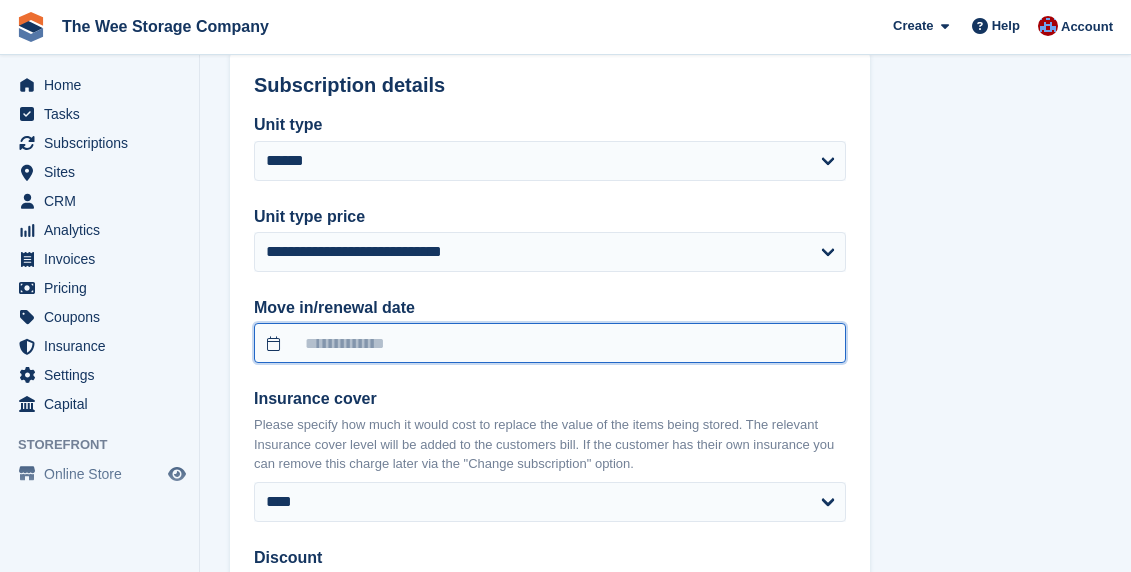click at bounding box center [550, 343] 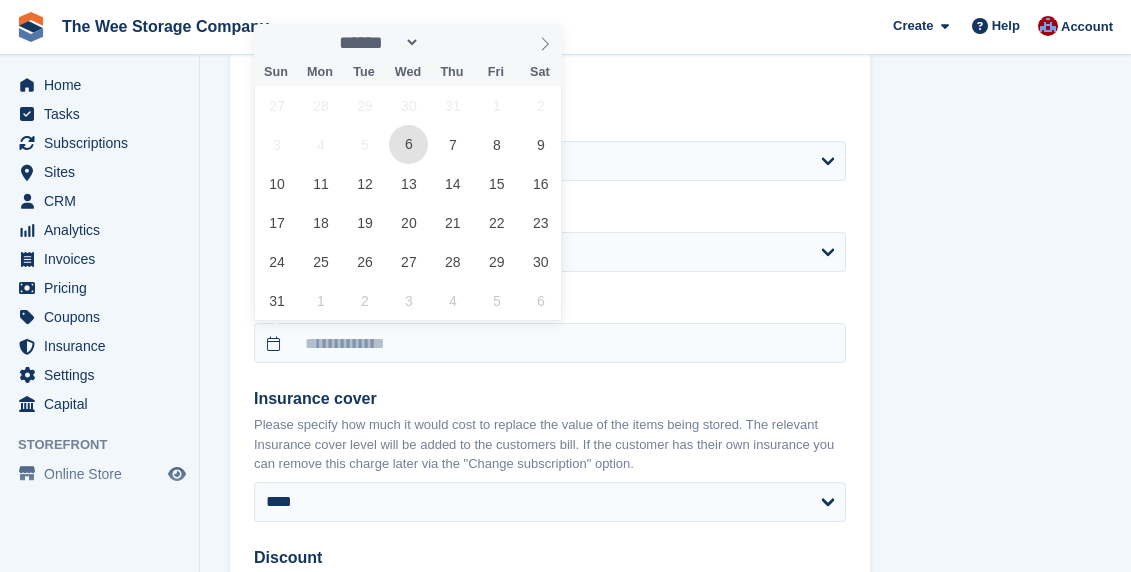 click on "6" at bounding box center (408, 144) 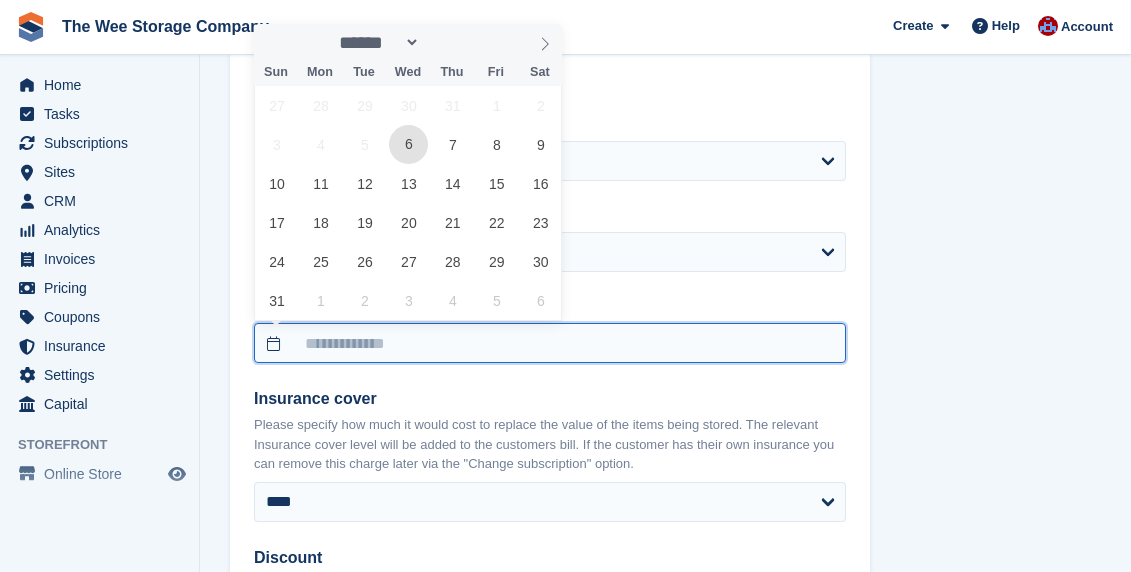 type on "**********" 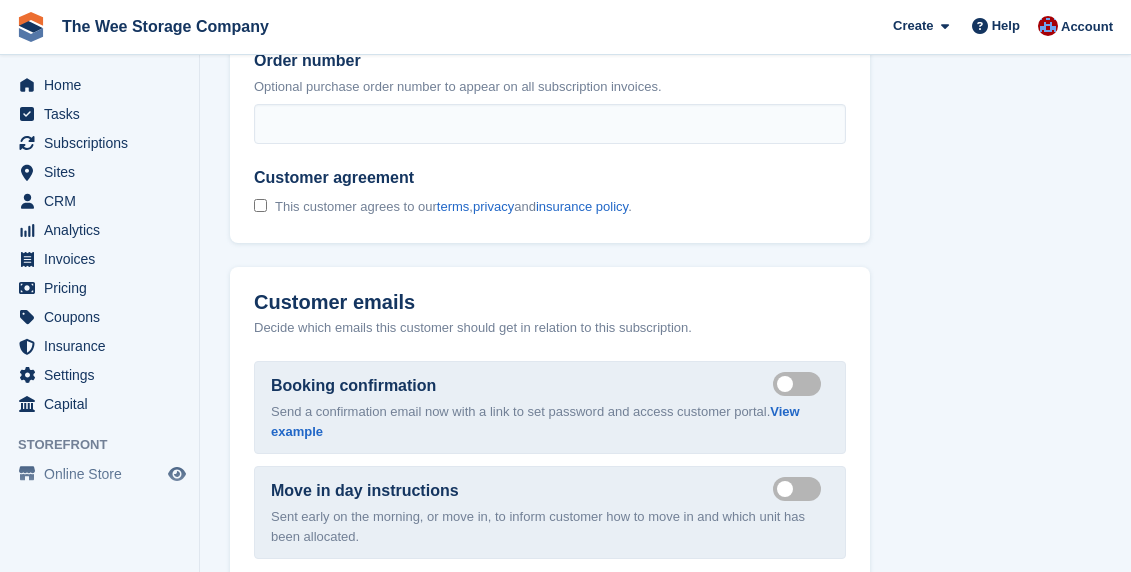 scroll, scrollTop: 2113, scrollLeft: 0, axis: vertical 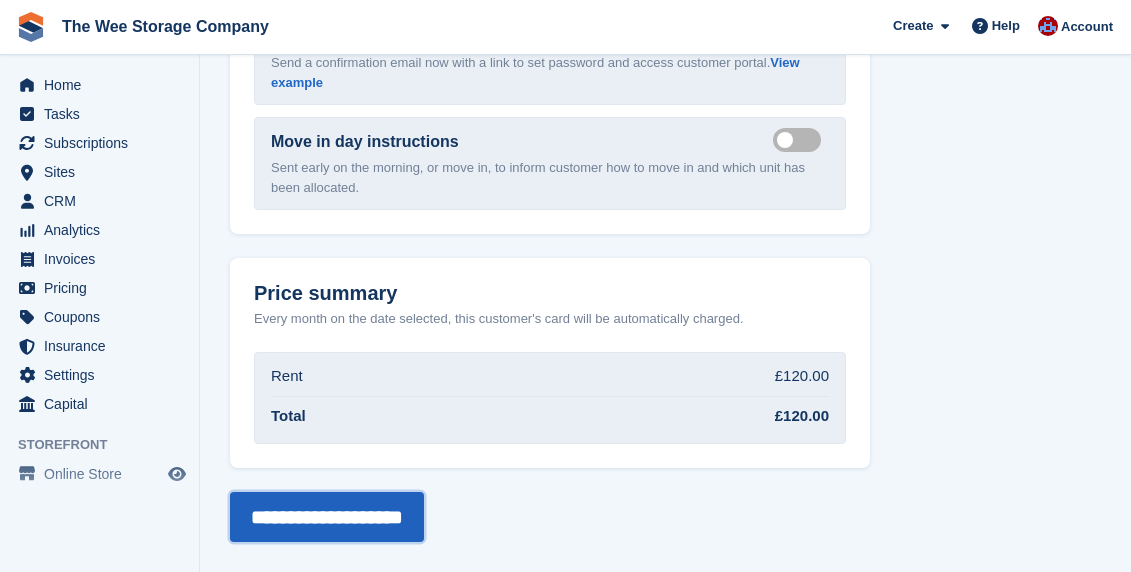 click on "**********" at bounding box center (327, 517) 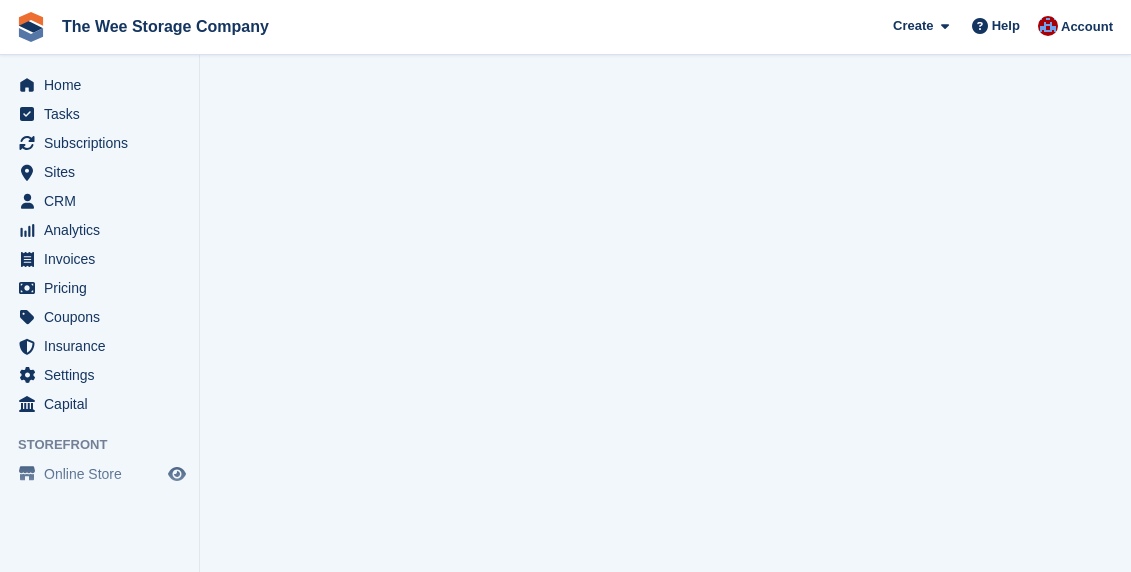 scroll, scrollTop: 0, scrollLeft: 0, axis: both 